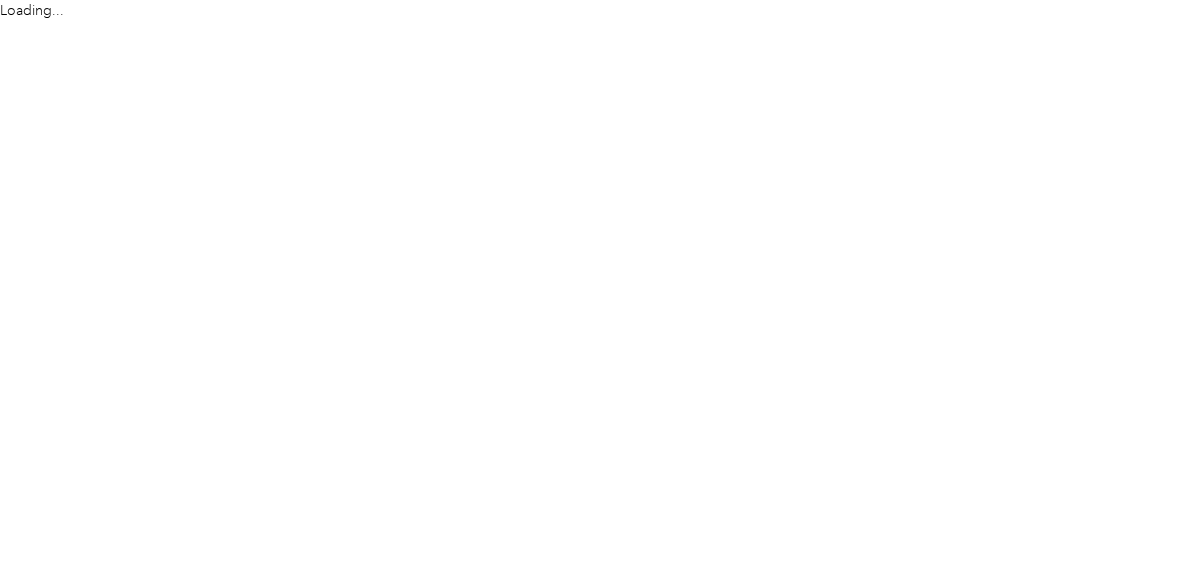 scroll, scrollTop: 0, scrollLeft: 0, axis: both 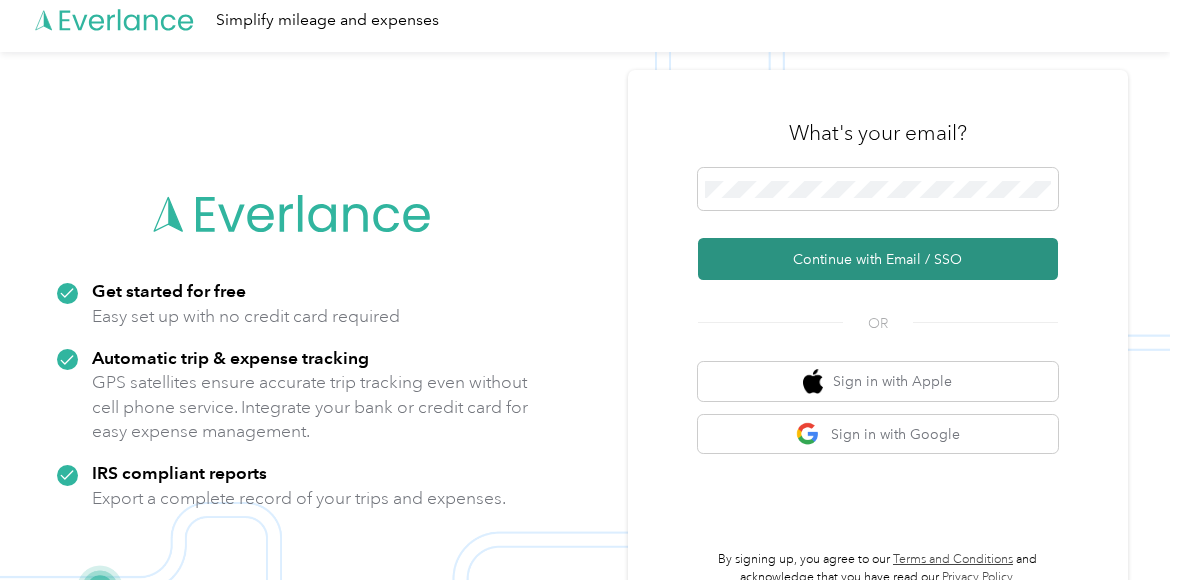 click on "Continue with Email / SSO" at bounding box center [878, 259] 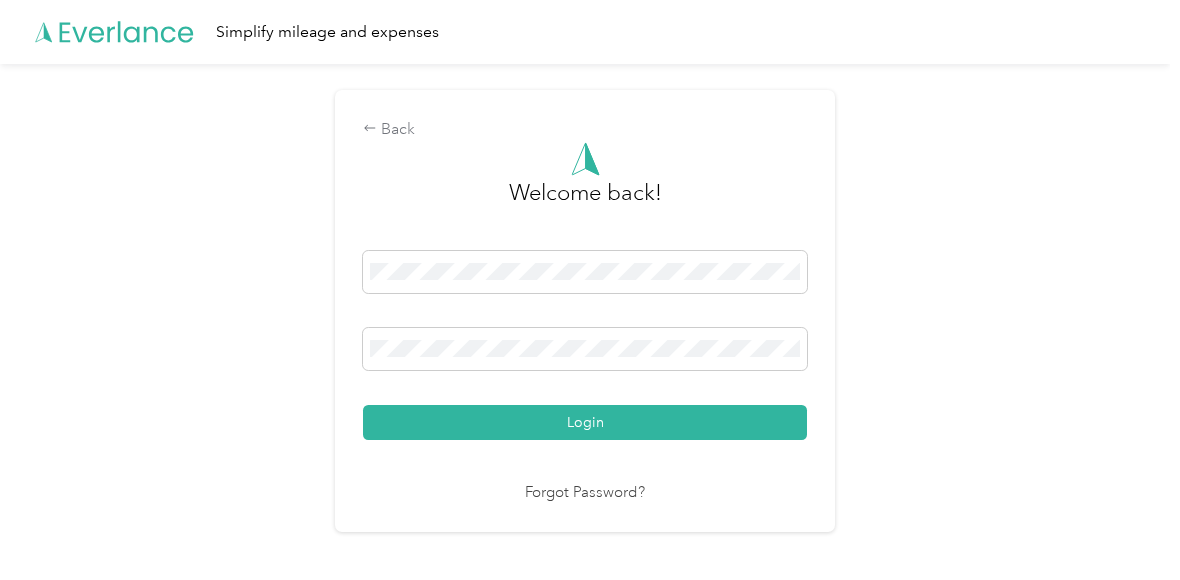 scroll, scrollTop: 0, scrollLeft: 0, axis: both 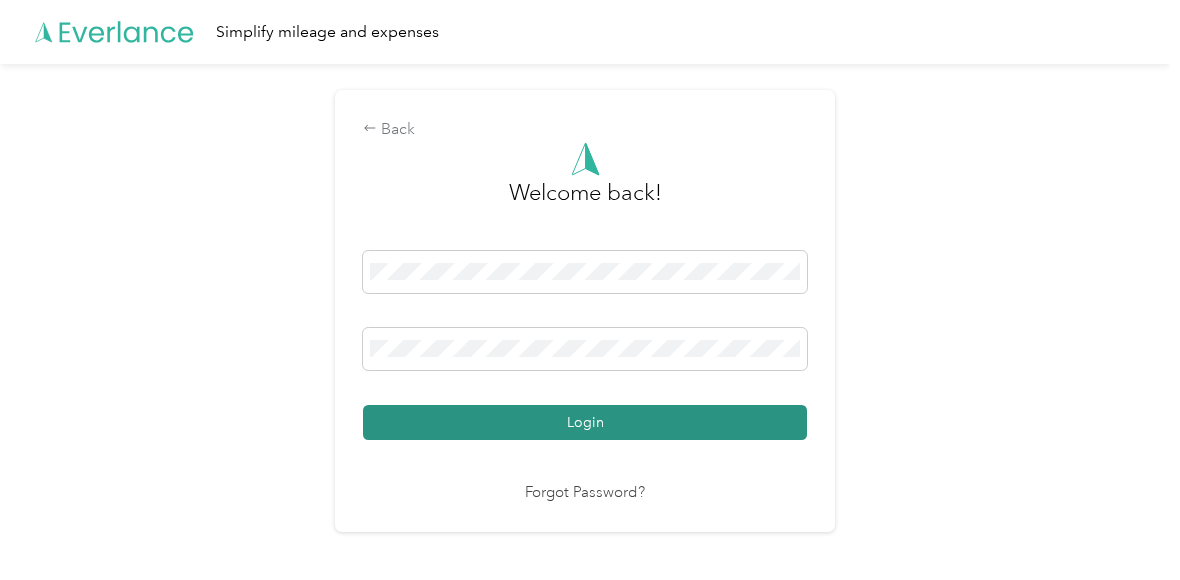 click on "Login" at bounding box center (585, 422) 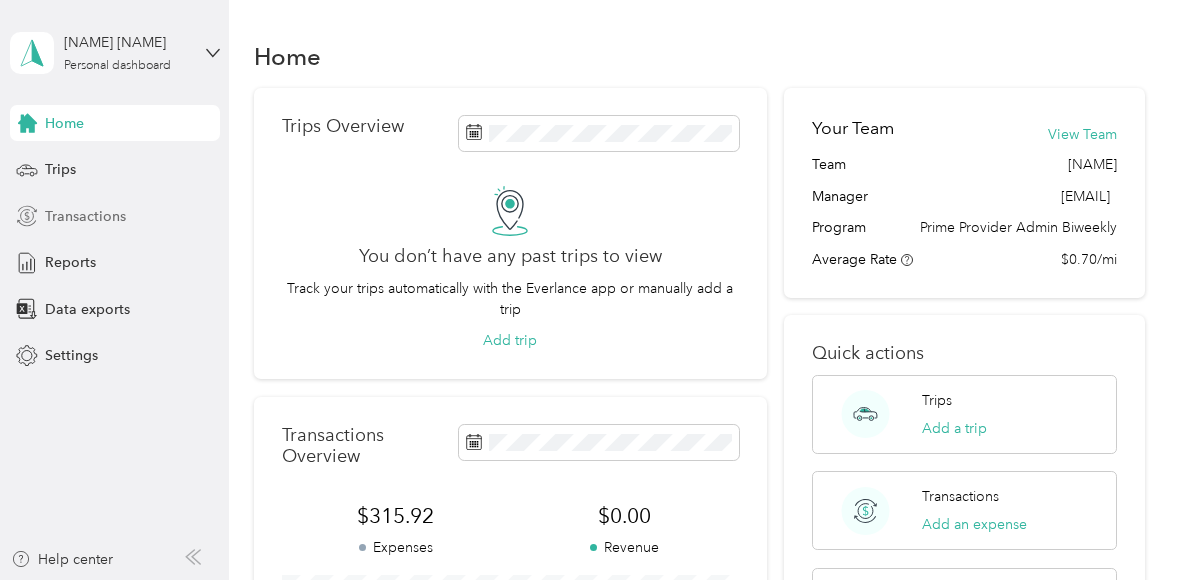click on "Transactions" at bounding box center (85, 216) 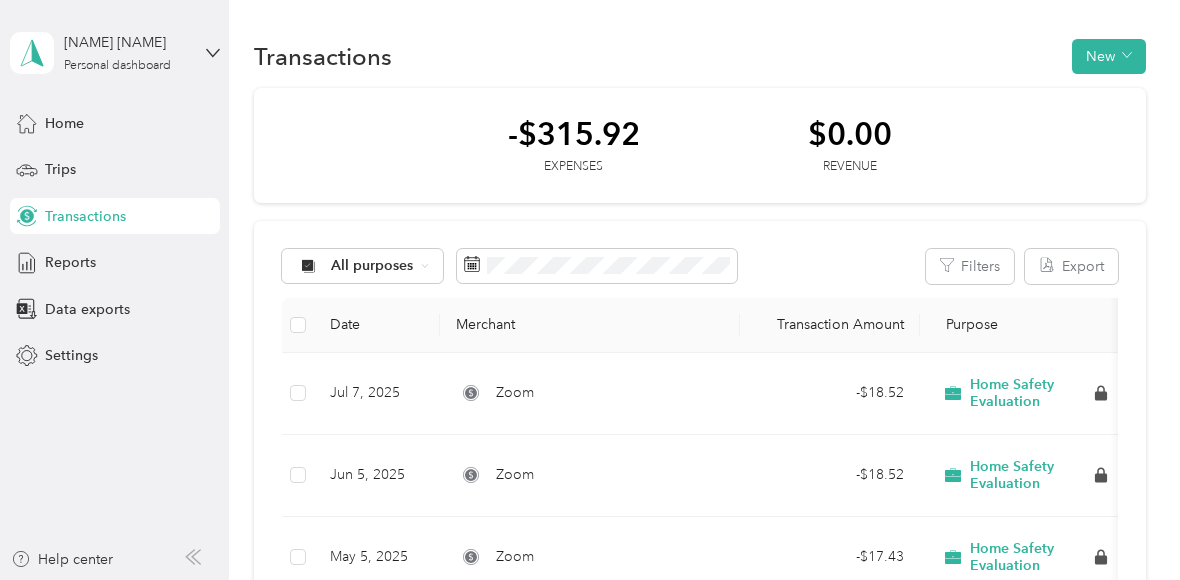 click on "Transactions New" at bounding box center (700, 56) 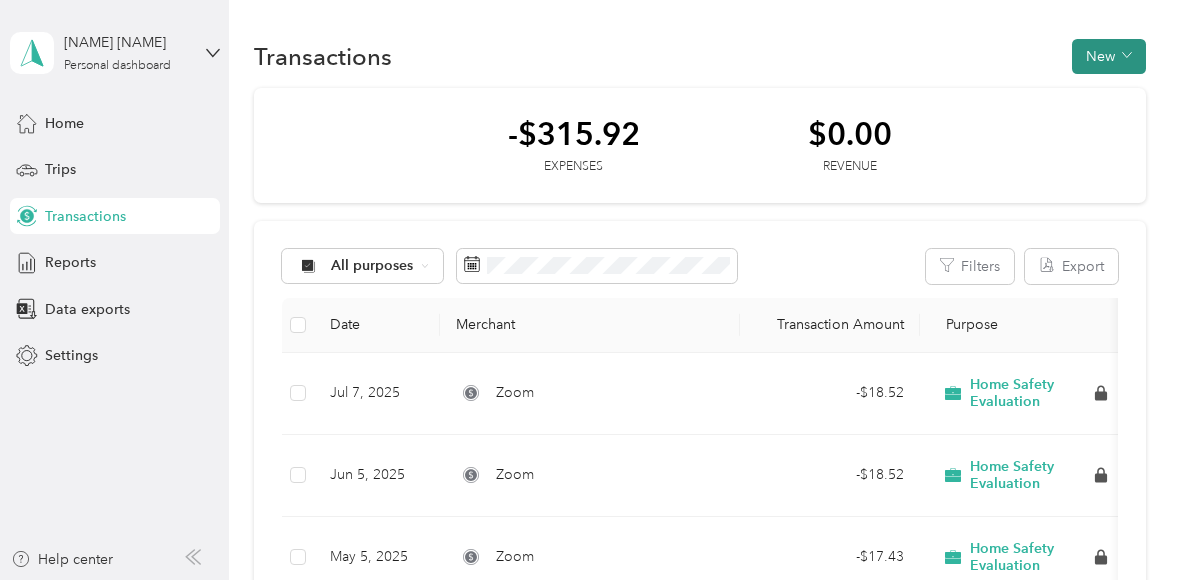 click on "New" at bounding box center (1109, 56) 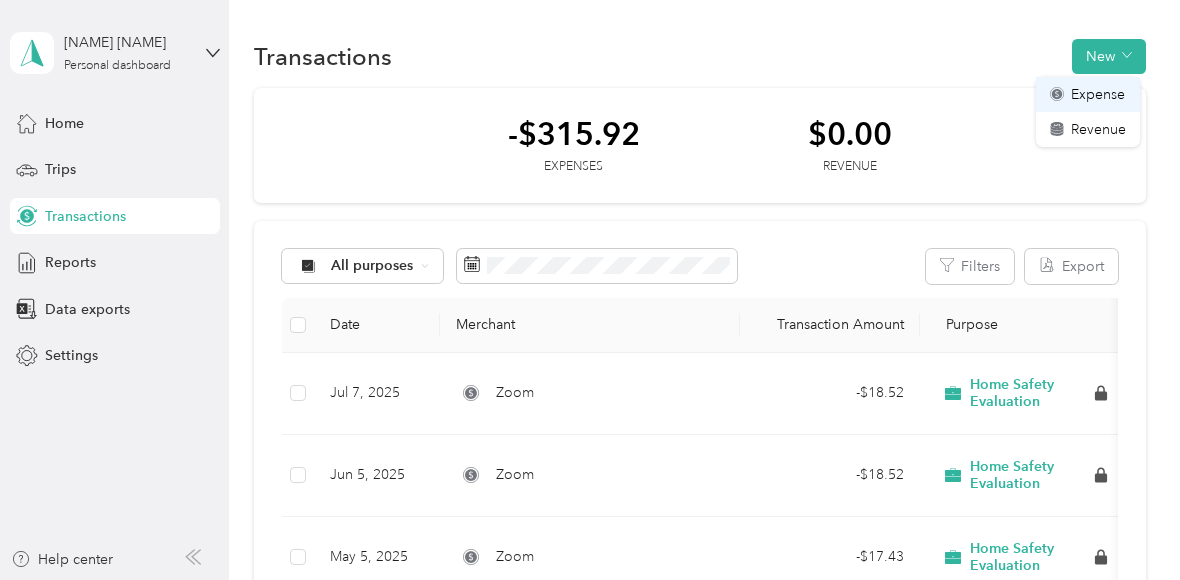 click on "Expense" at bounding box center (1098, 94) 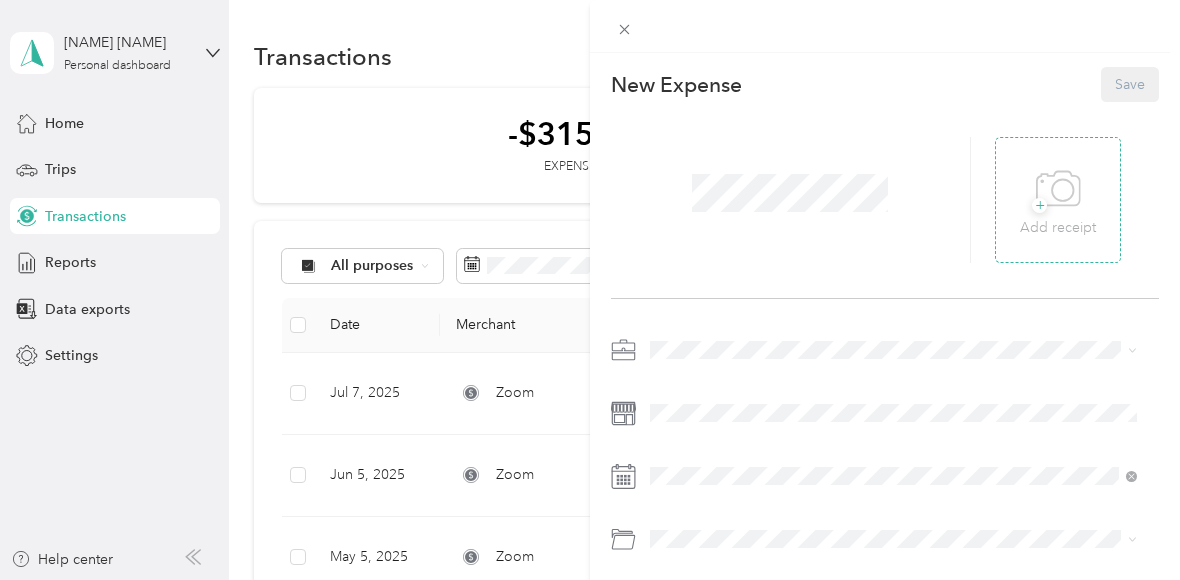 click on "+ Add receipt" at bounding box center (1058, 200) 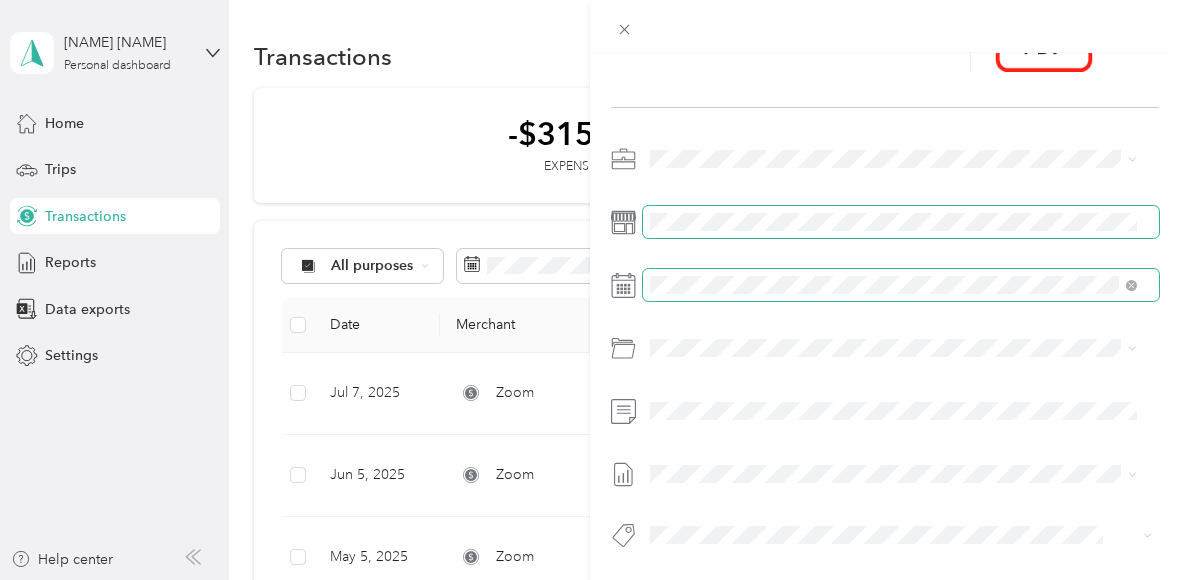 scroll, scrollTop: 0, scrollLeft: 0, axis: both 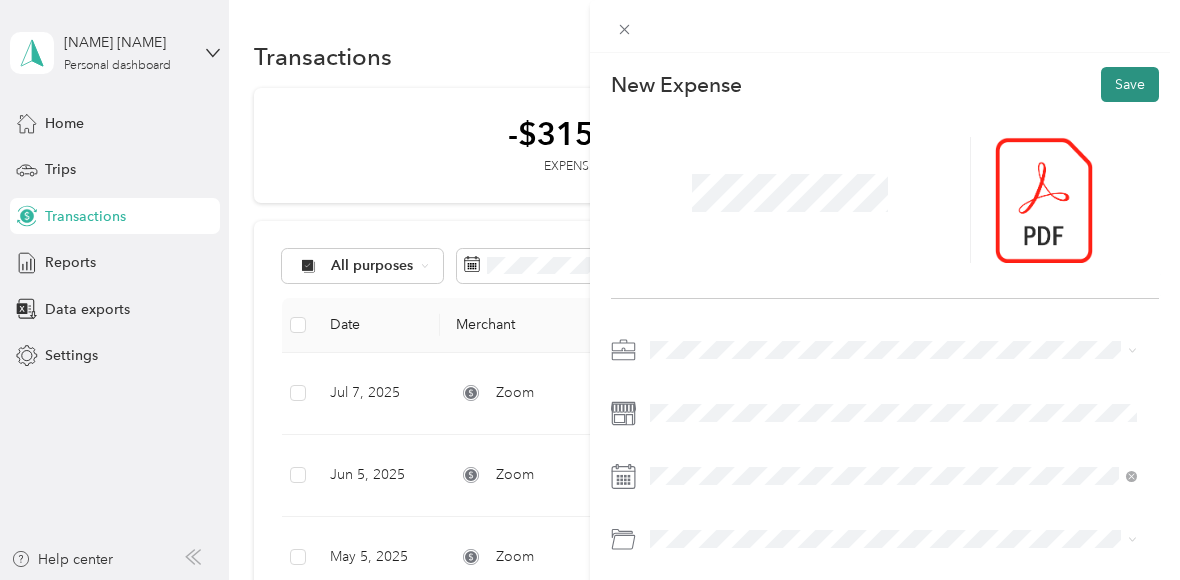 click on "Save" at bounding box center [1130, 84] 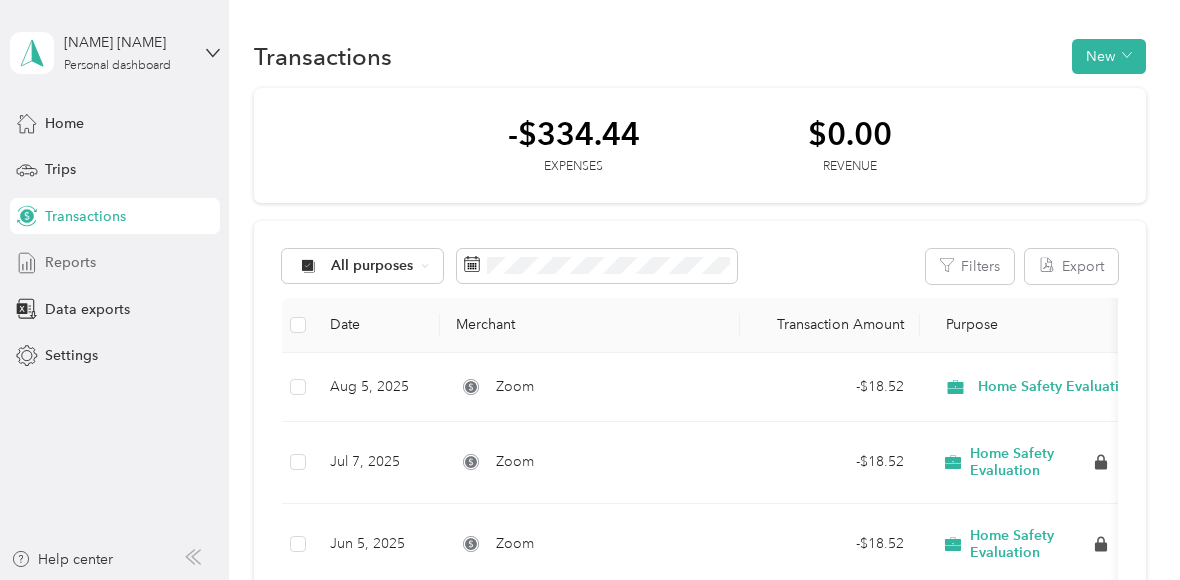 click on "Reports" at bounding box center [115, 263] 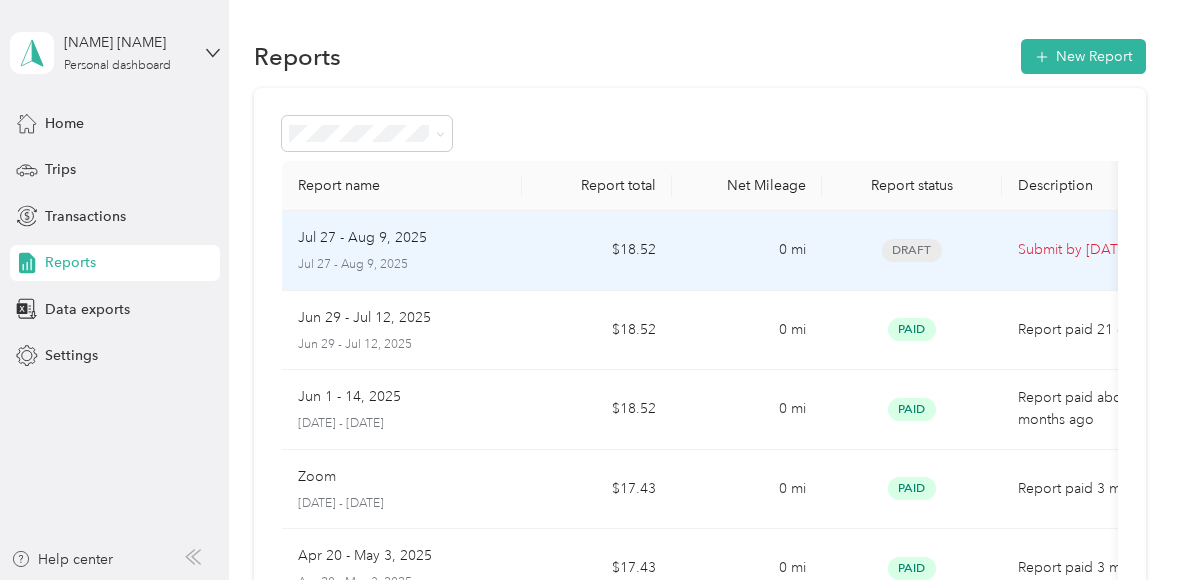 click on "Draft" at bounding box center [912, 250] 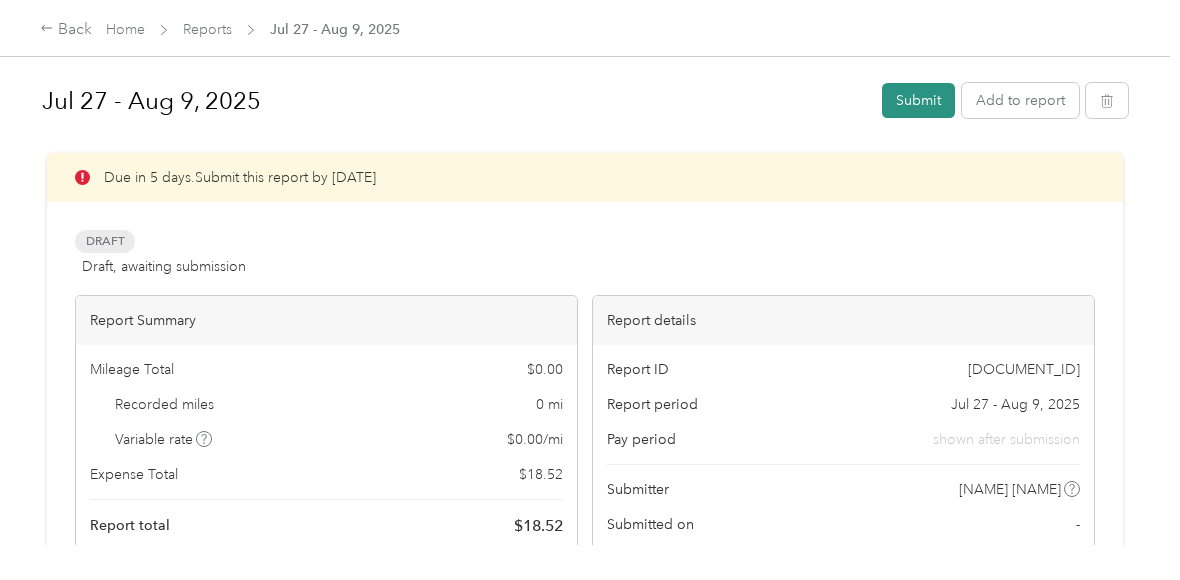 click on "Submit" at bounding box center (918, 100) 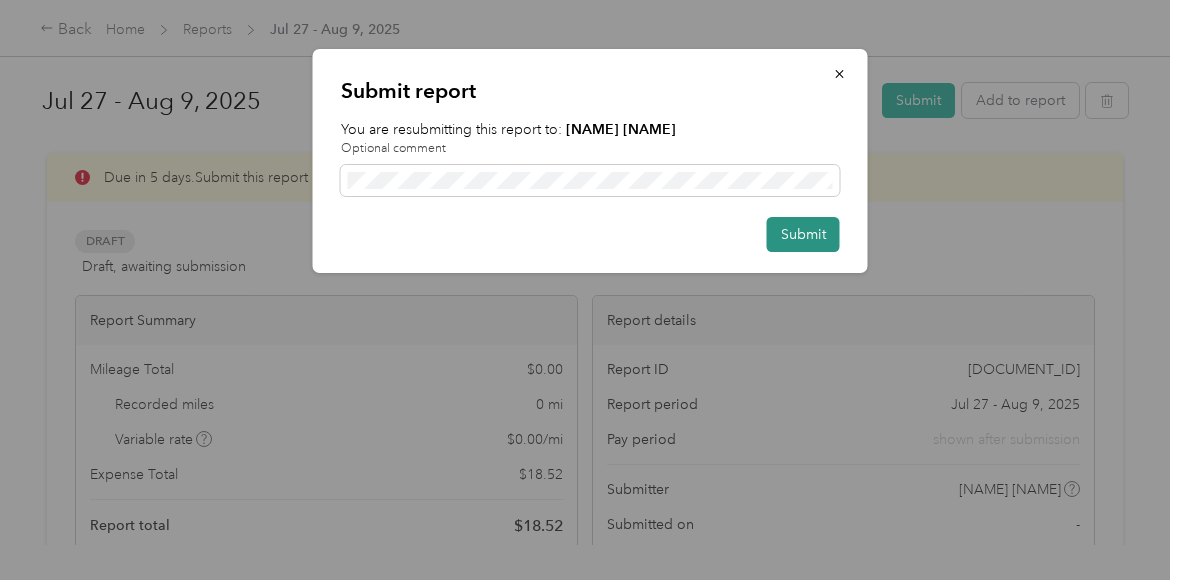 click on "Submit" at bounding box center (803, 234) 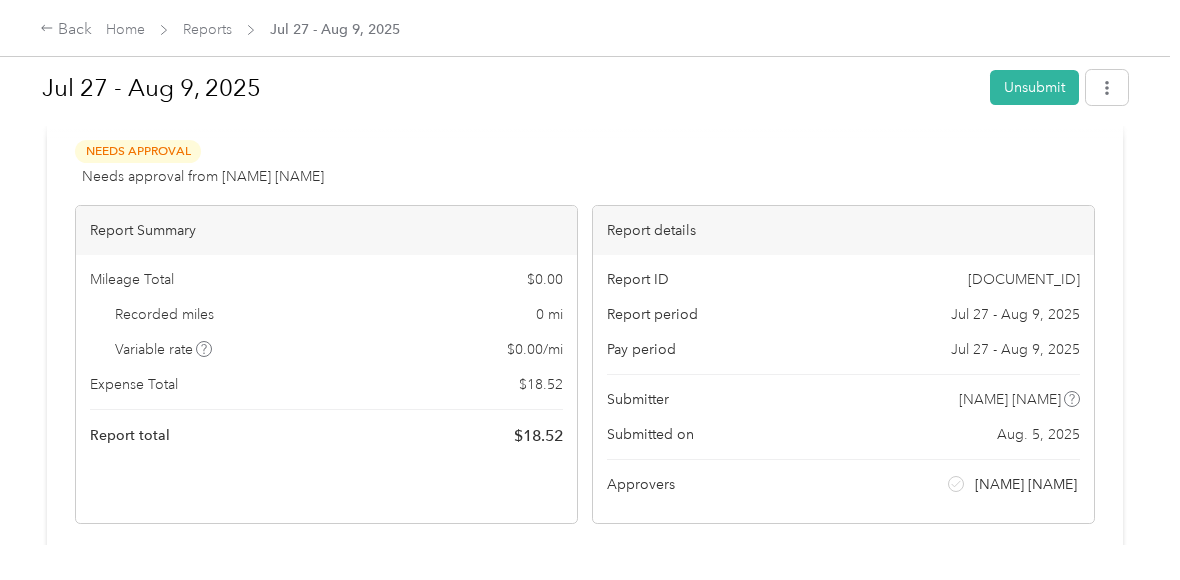 scroll, scrollTop: 0, scrollLeft: 0, axis: both 